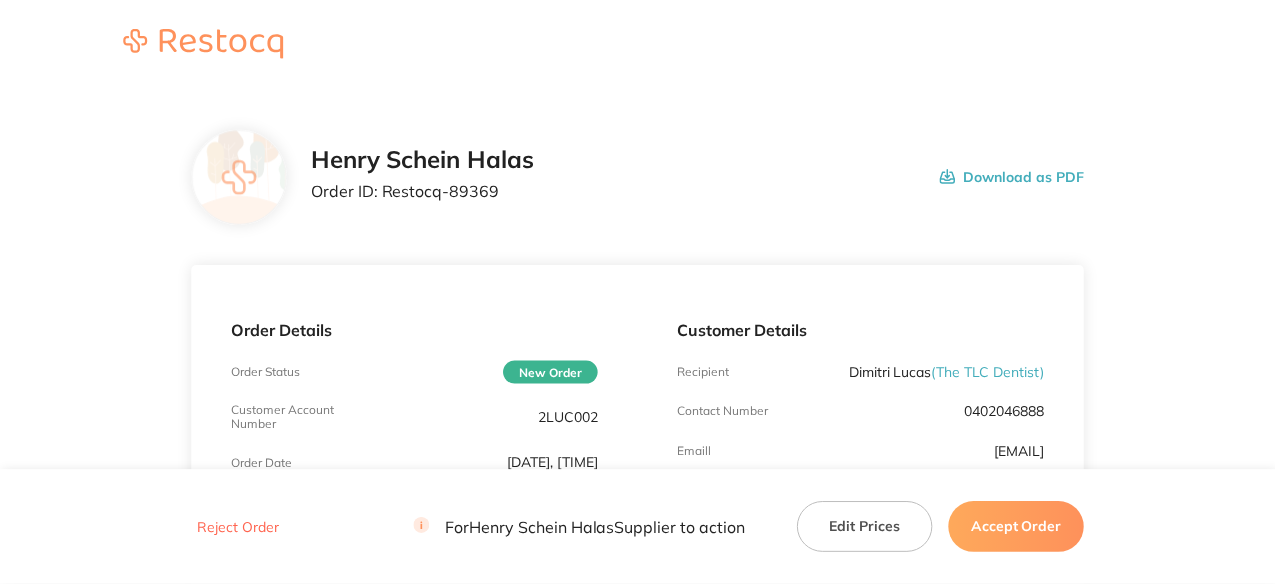 scroll, scrollTop: 0, scrollLeft: 0, axis: both 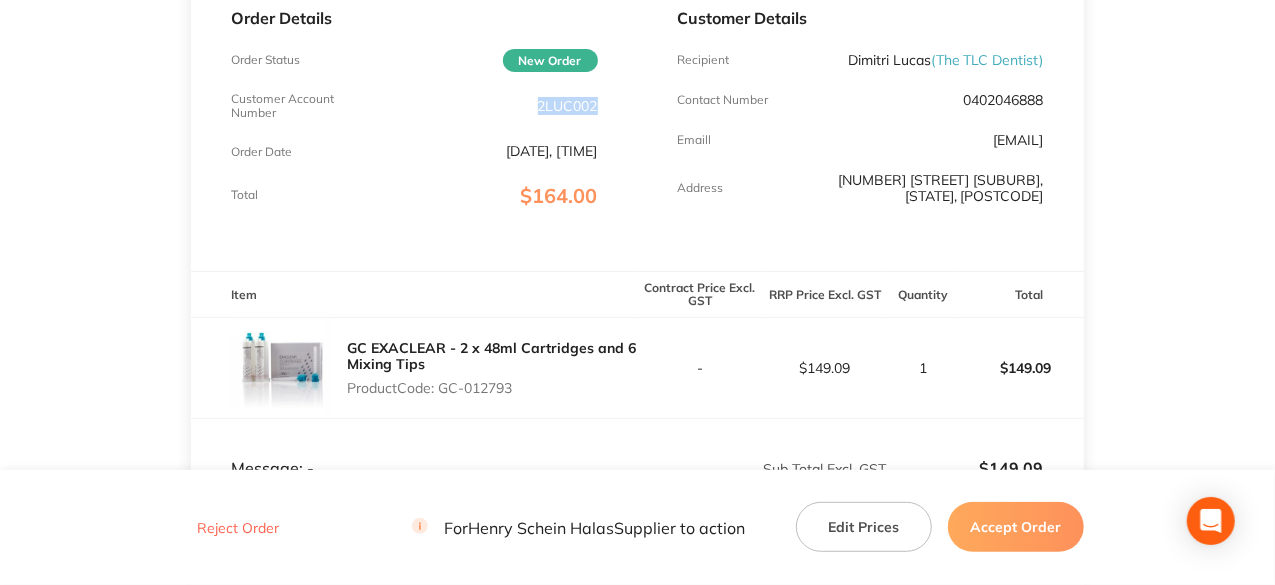 drag, startPoint x: 605, startPoint y: 103, endPoint x: 539, endPoint y: 99, distance: 66.1211 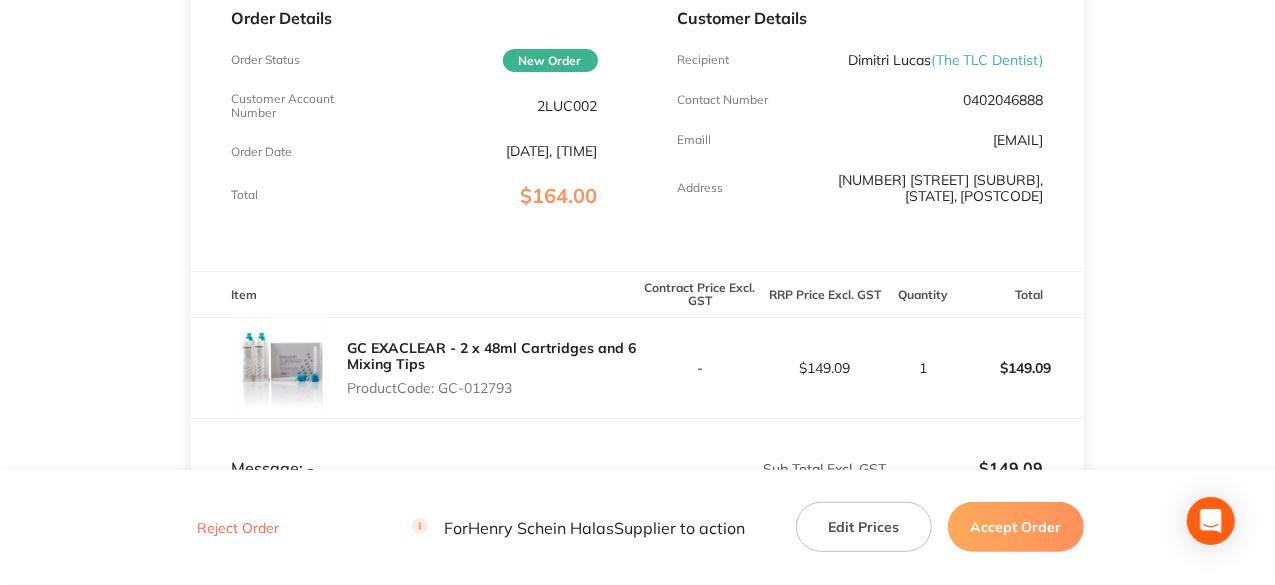 drag, startPoint x: 526, startPoint y: 386, endPoint x: 442, endPoint y: 391, distance: 84.14868 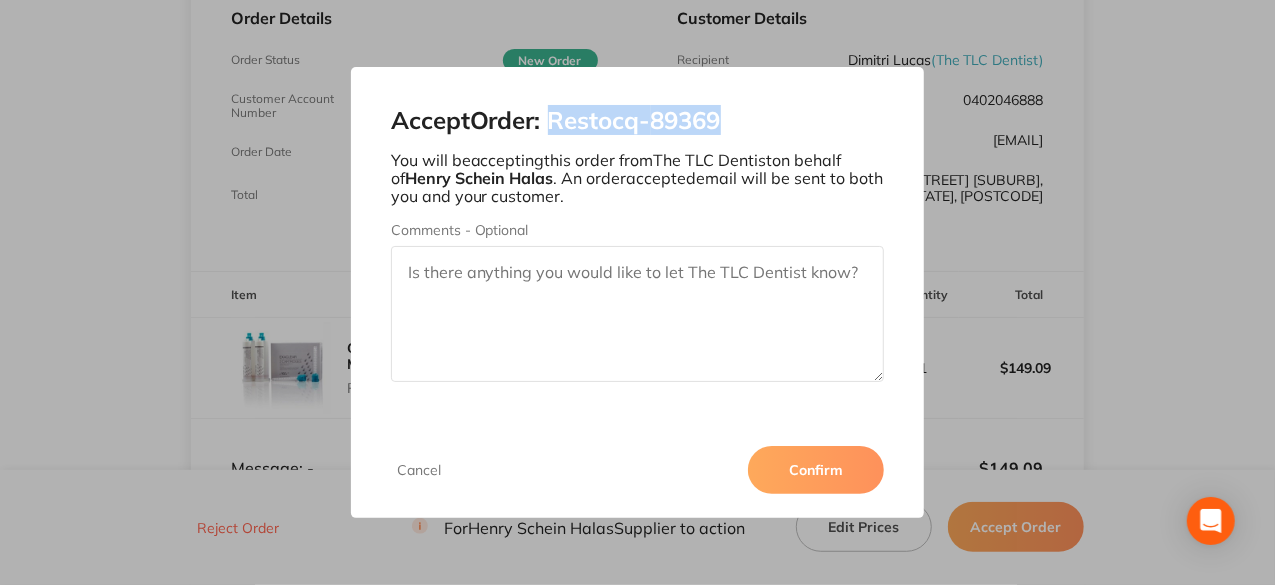 drag, startPoint x: 730, startPoint y: 122, endPoint x: 558, endPoint y: 118, distance: 172.04651 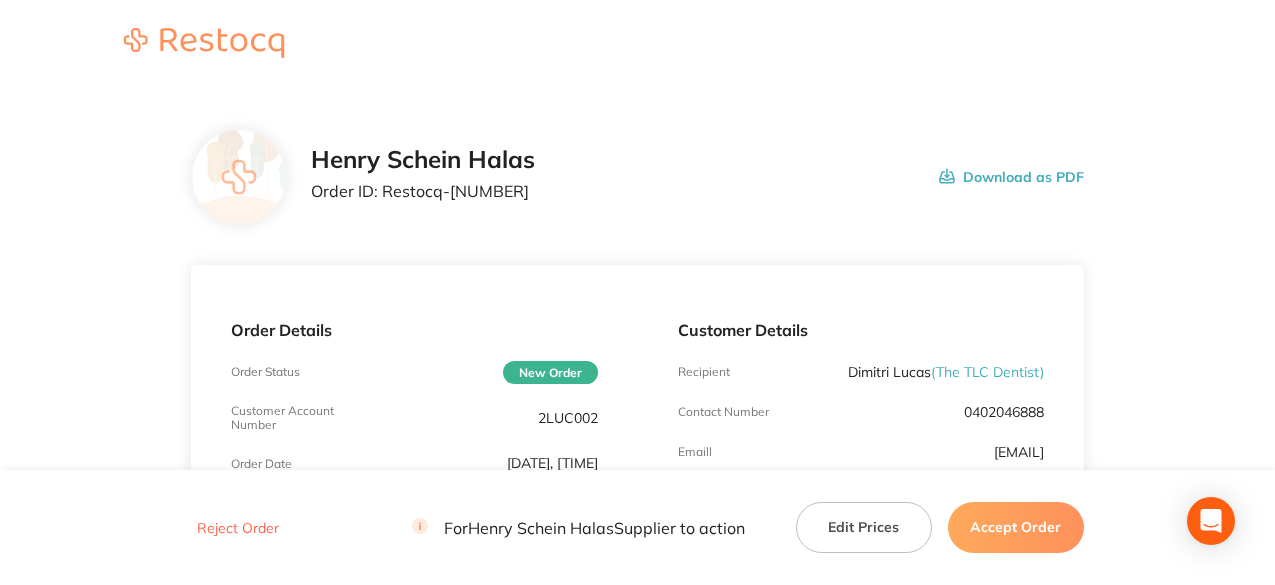scroll, scrollTop: 0, scrollLeft: 0, axis: both 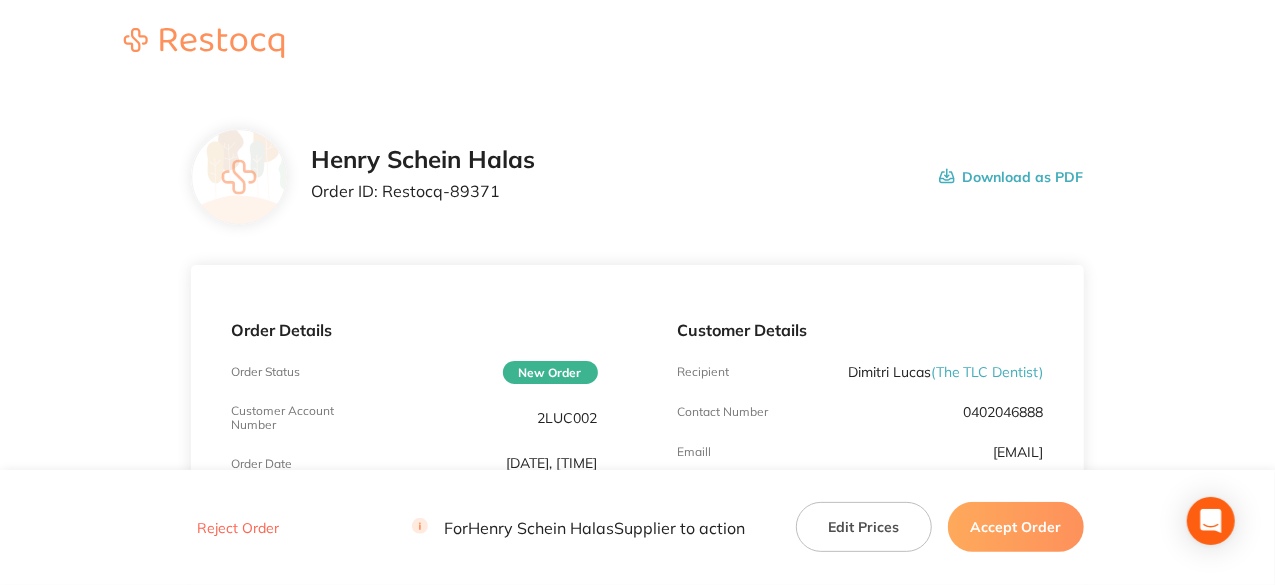 drag, startPoint x: 1274, startPoint y: 89, endPoint x: 1275, endPoint y: 133, distance: 44.011364 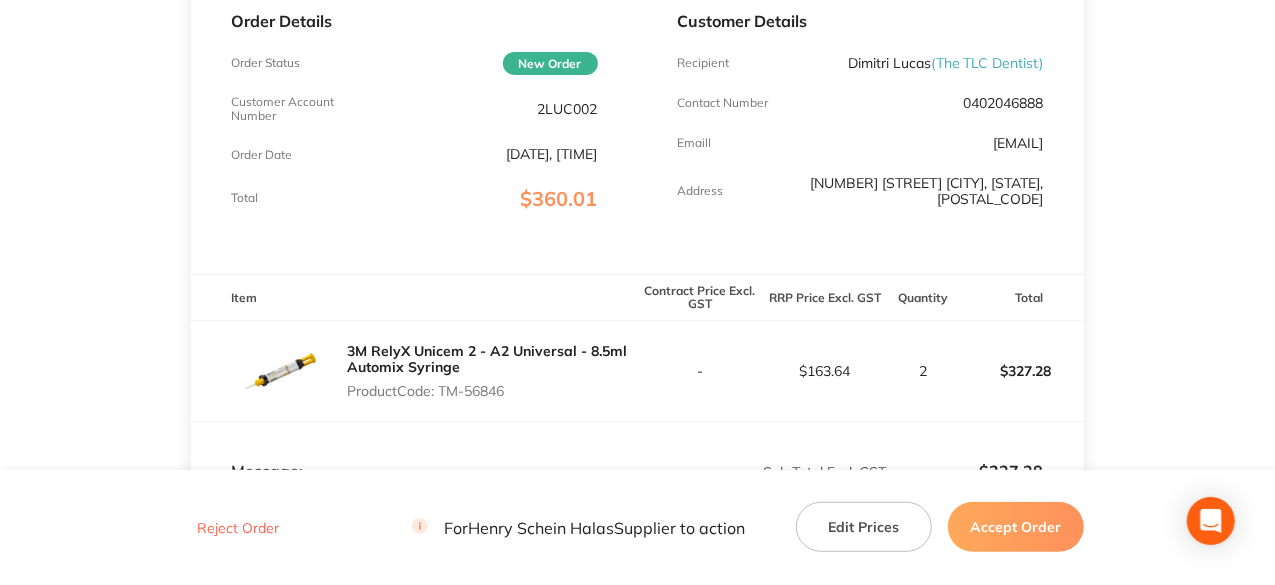 scroll, scrollTop: 305, scrollLeft: 0, axis: vertical 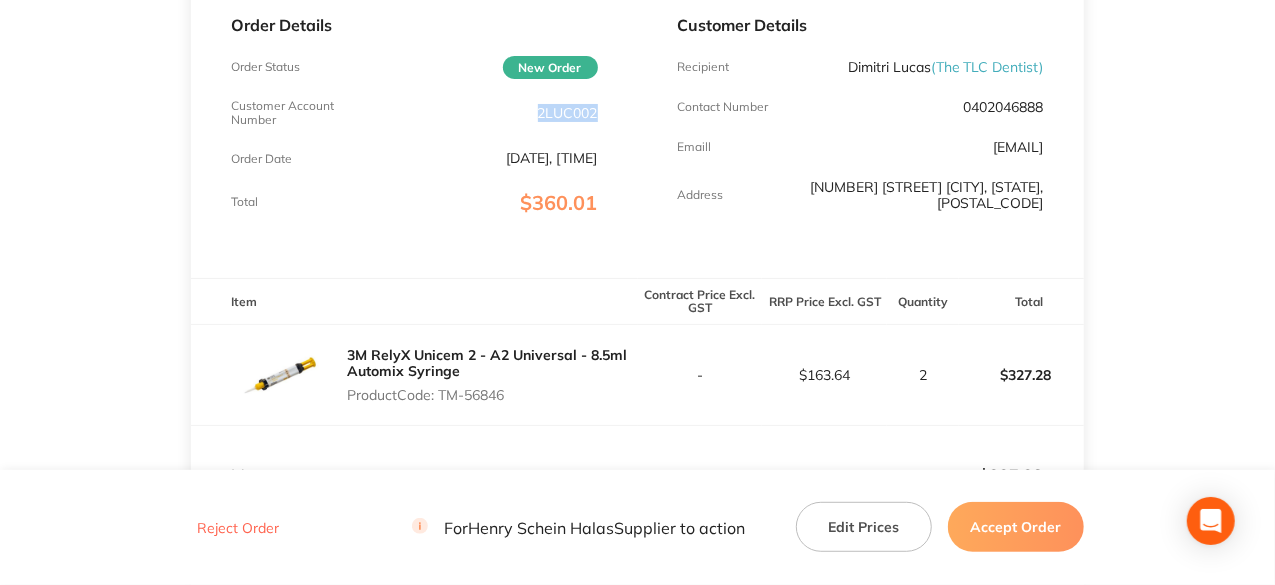 drag, startPoint x: 606, startPoint y: 113, endPoint x: 536, endPoint y: 111, distance: 70.028564 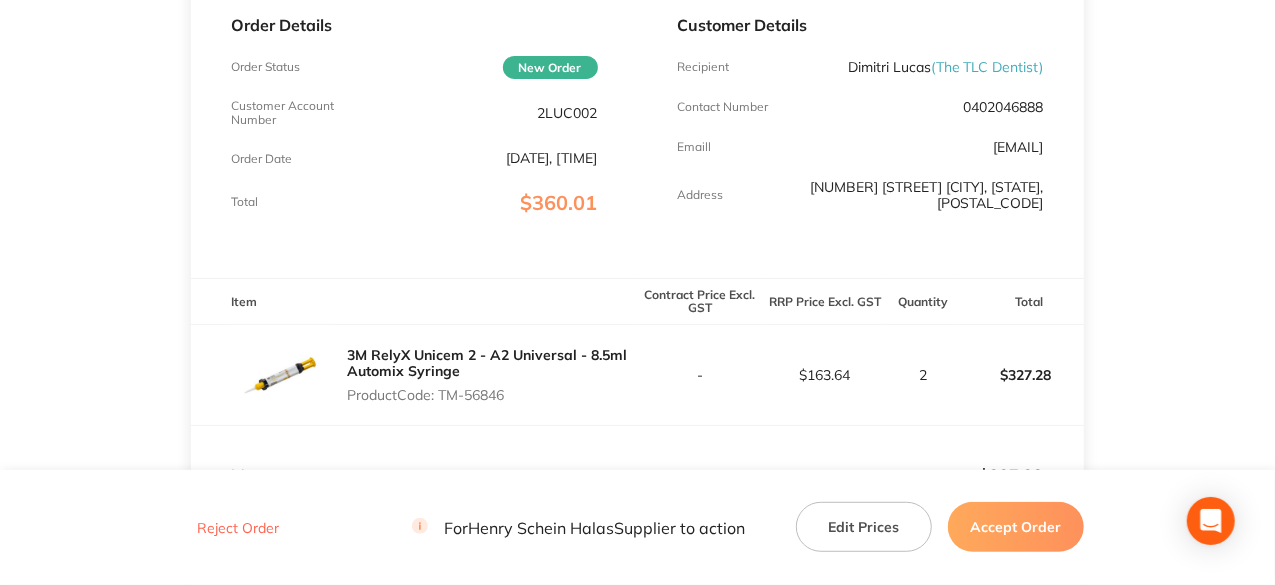 click on "Product   Code:  TM-56846" at bounding box center [492, 395] 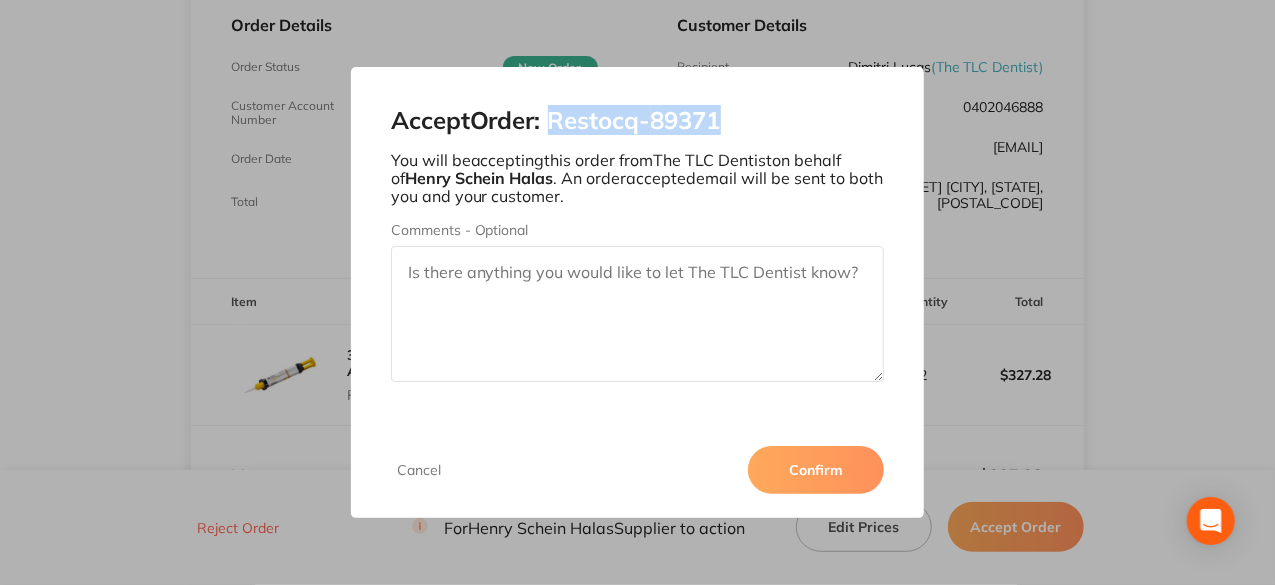 drag, startPoint x: 734, startPoint y: 122, endPoint x: 554, endPoint y: 123, distance: 180.00278 